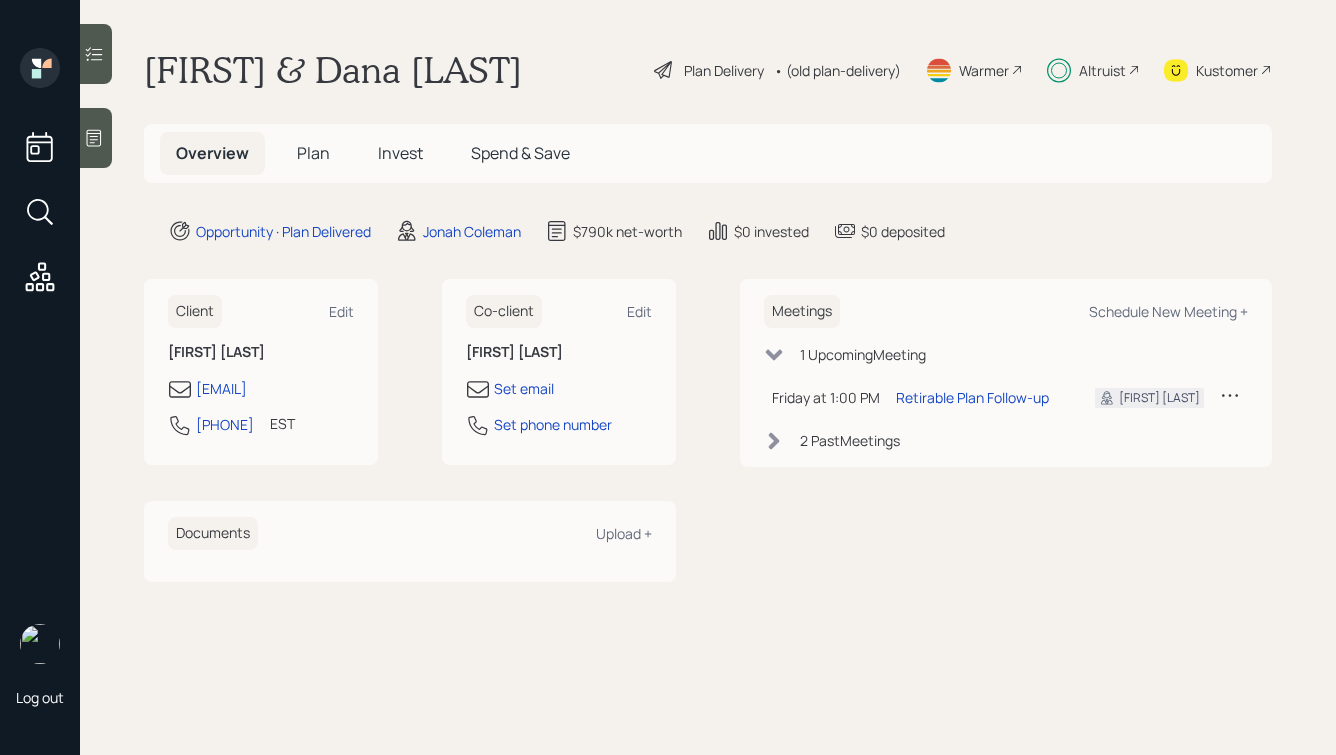 scroll, scrollTop: 0, scrollLeft: 0, axis: both 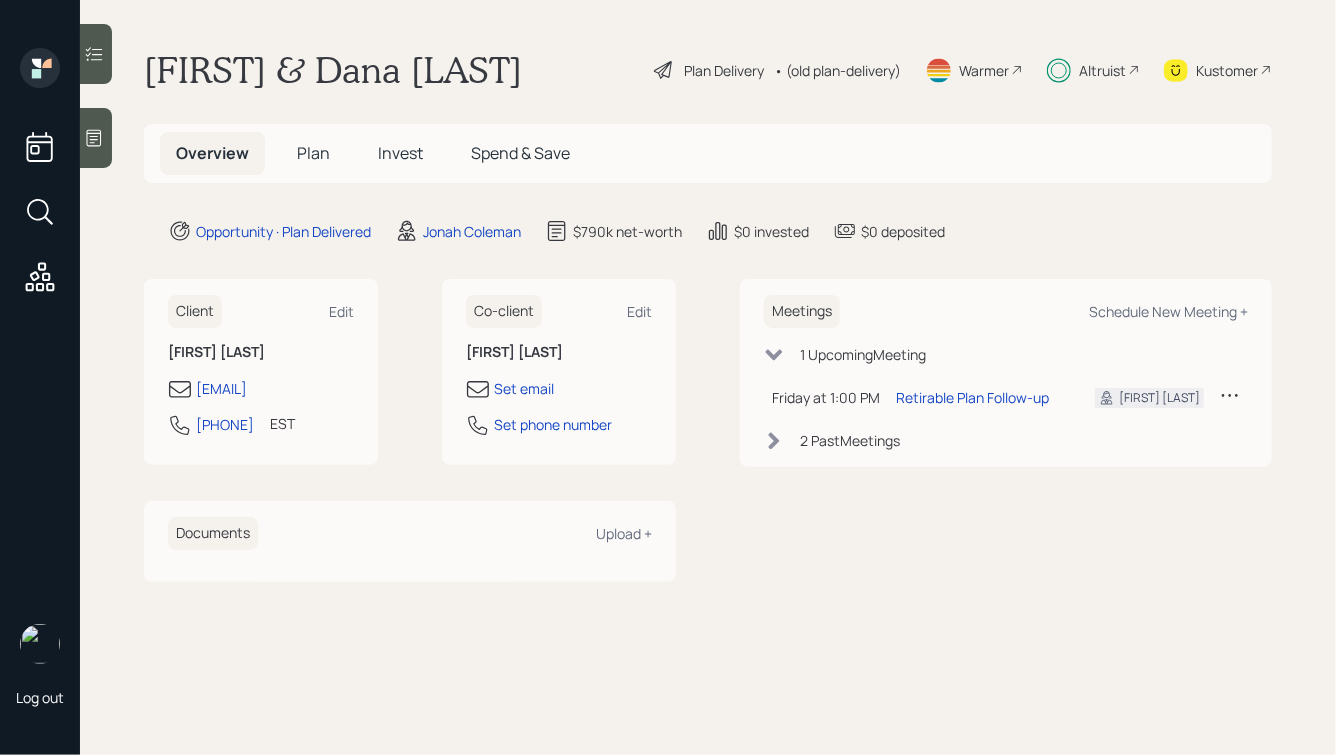click on "Plan" at bounding box center (313, 153) 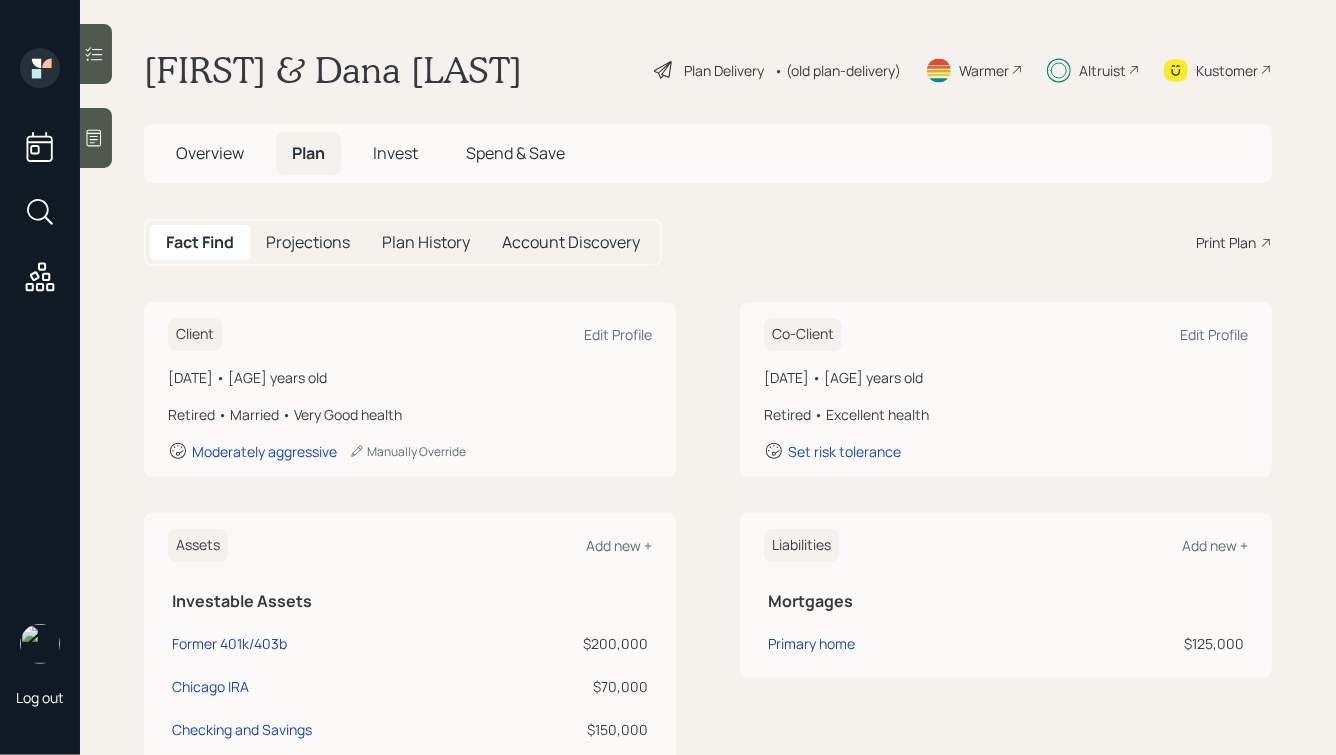 click on "Account Discovery" at bounding box center (571, 242) 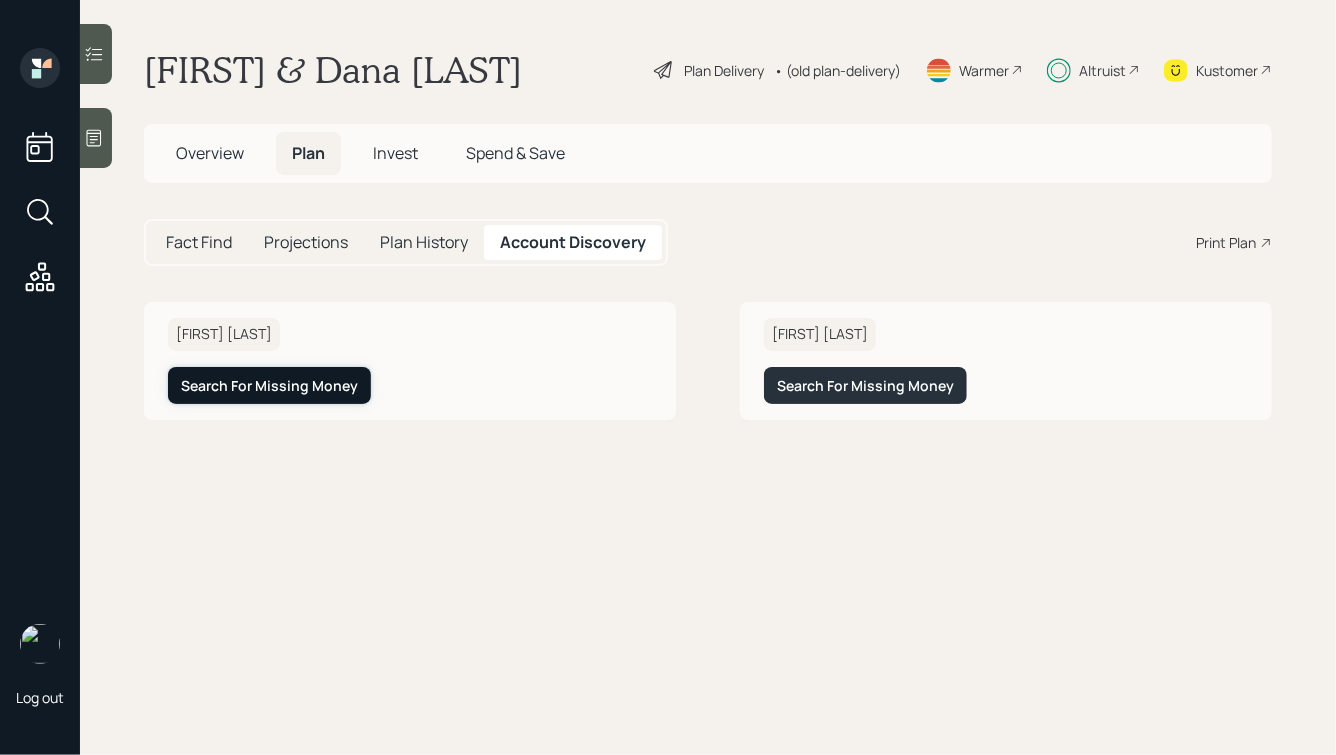 click on "Search For Missing Money" at bounding box center (269, 386) 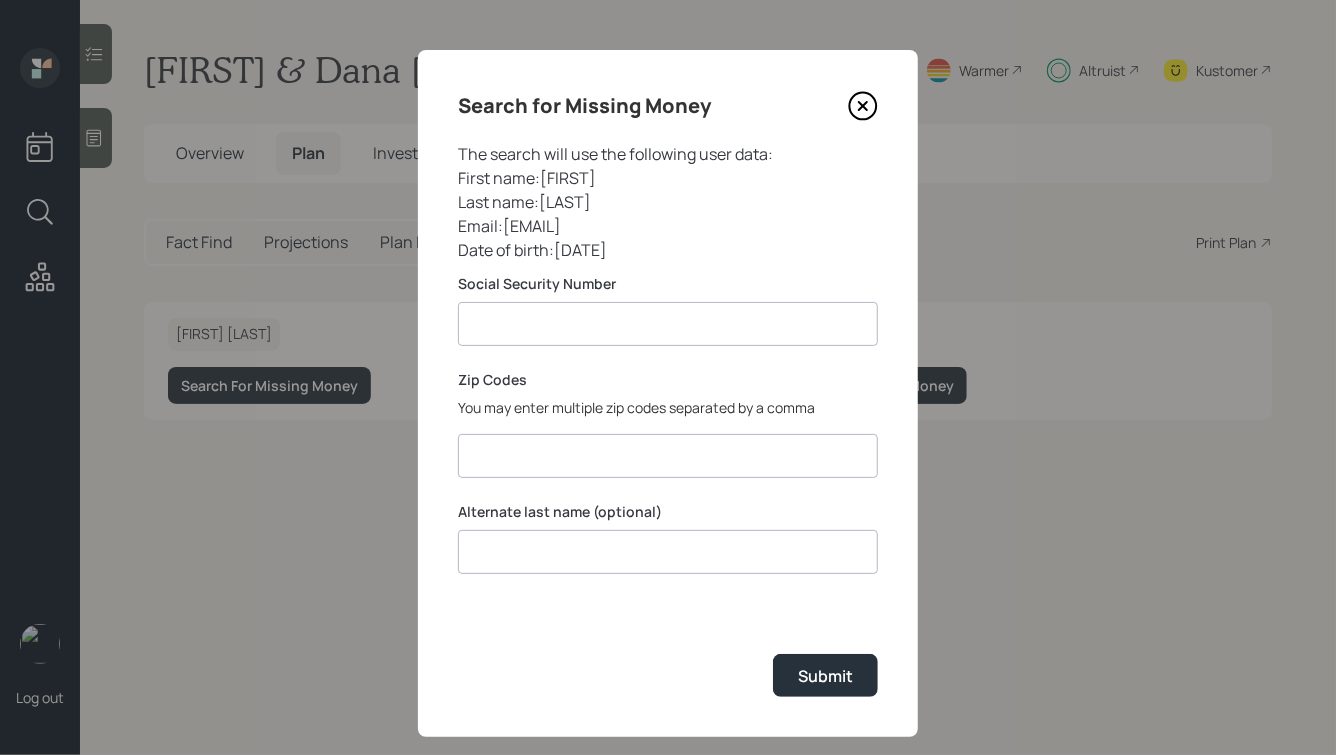 click at bounding box center [668, 456] 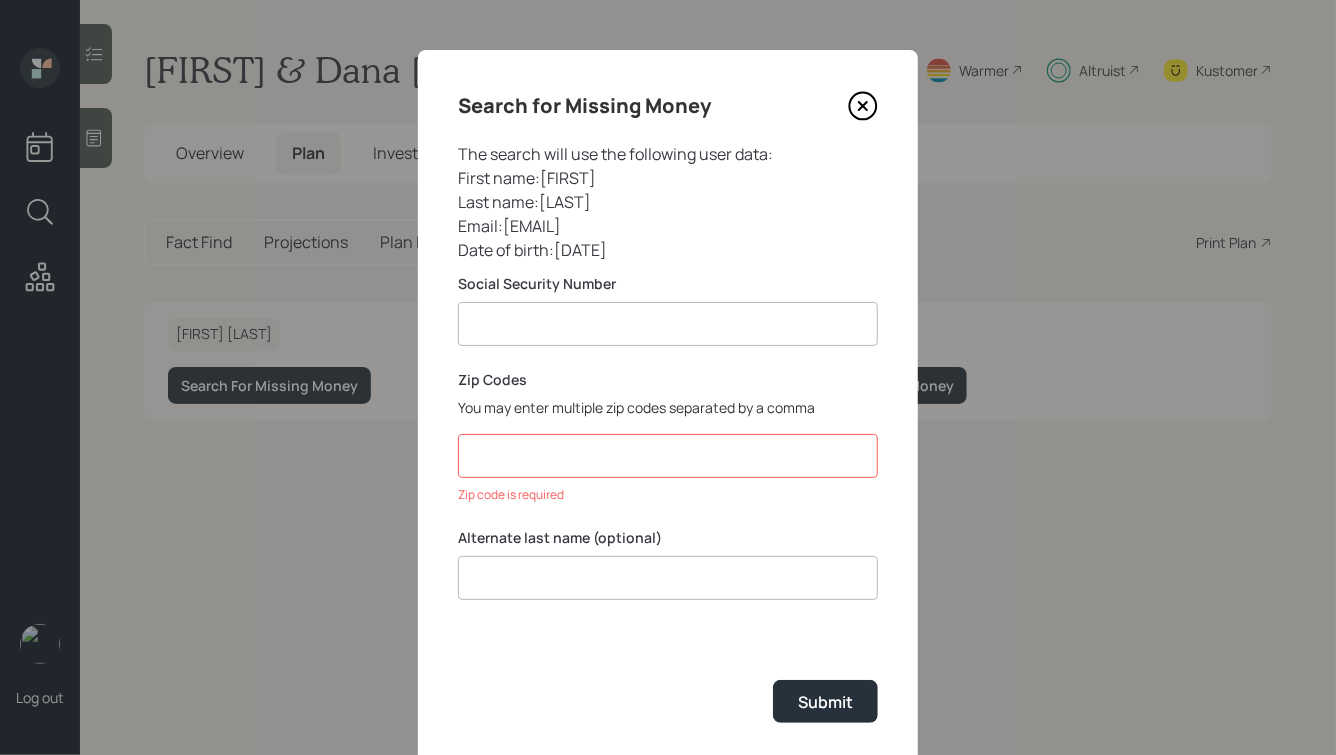 click at bounding box center (668, 324) 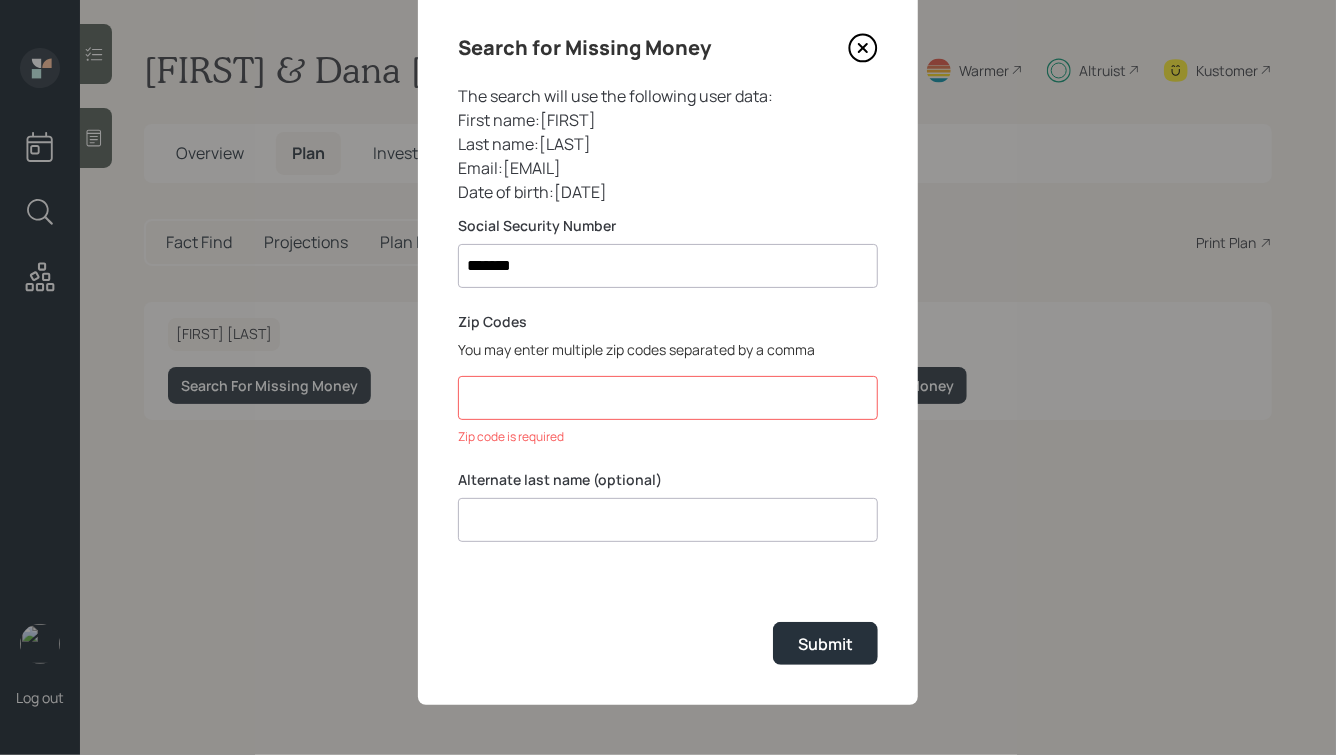 scroll, scrollTop: 56, scrollLeft: 0, axis: vertical 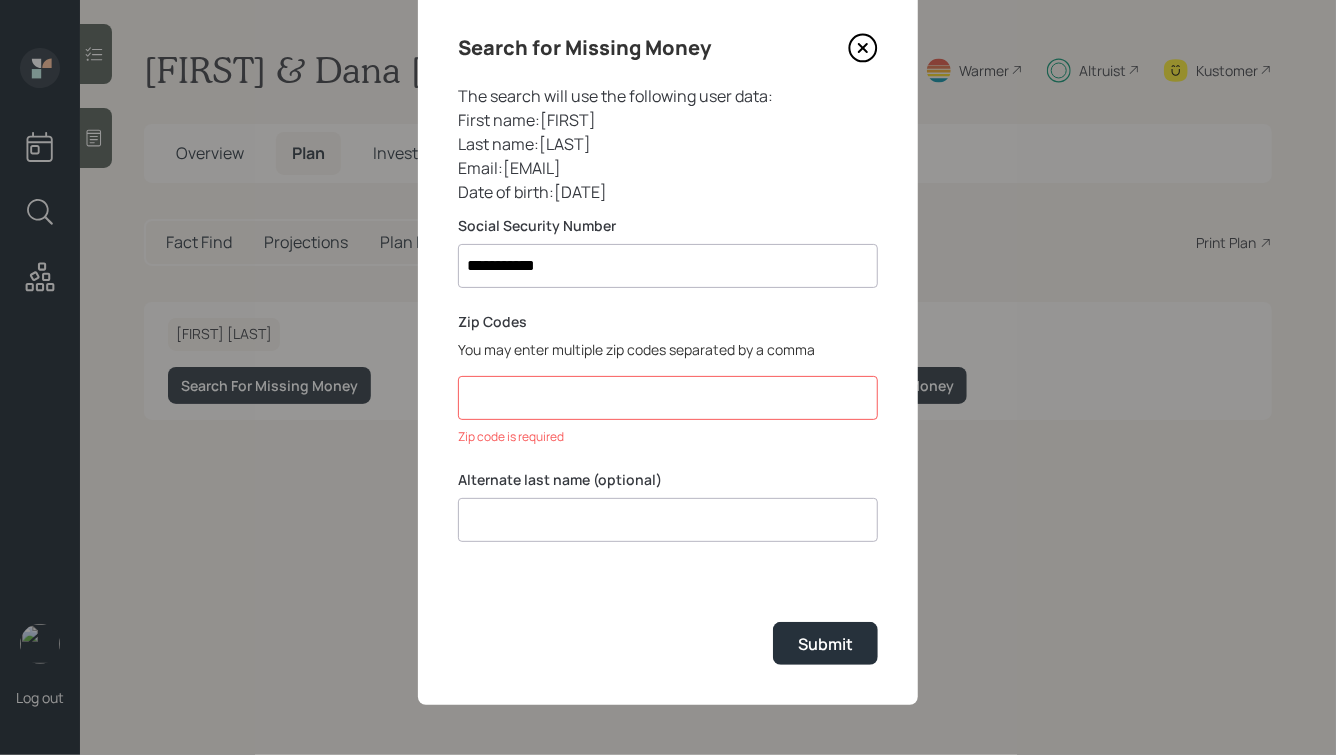 type on "**********" 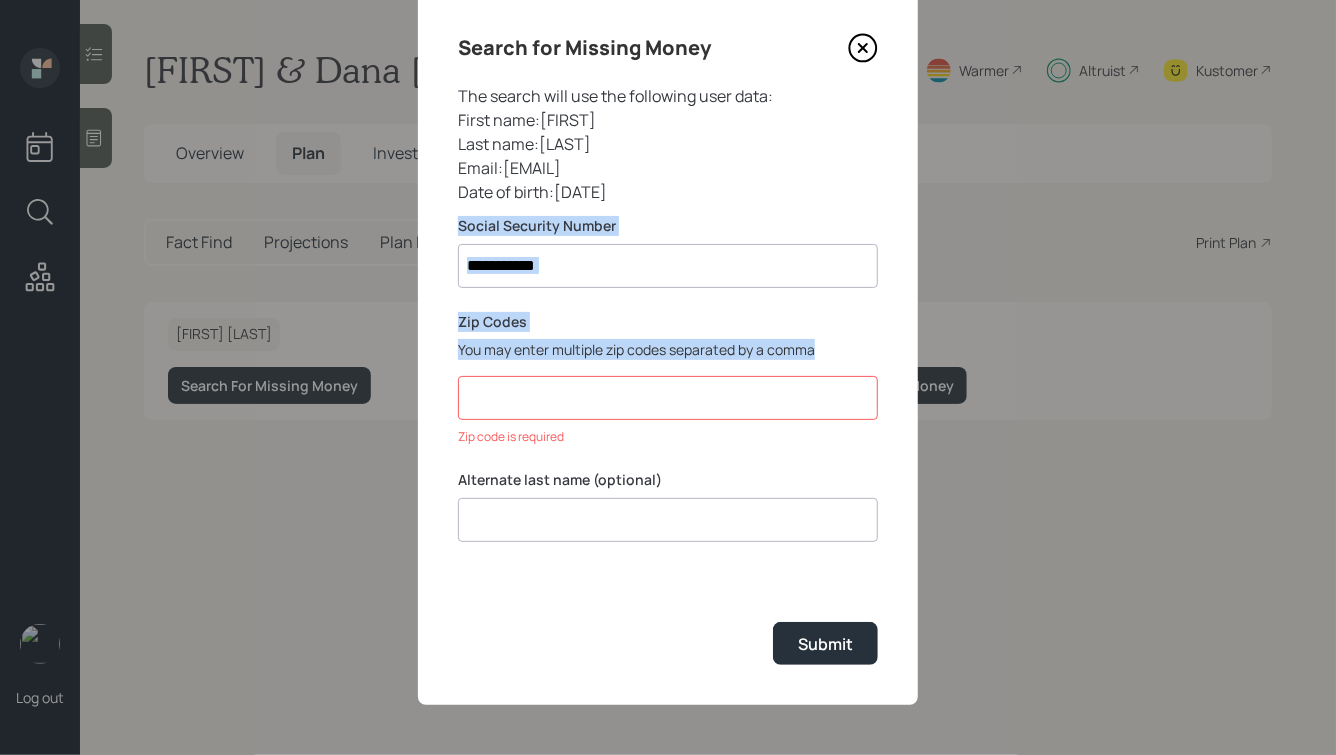 drag, startPoint x: 829, startPoint y: 356, endPoint x: 611, endPoint y: 179, distance: 280.80777 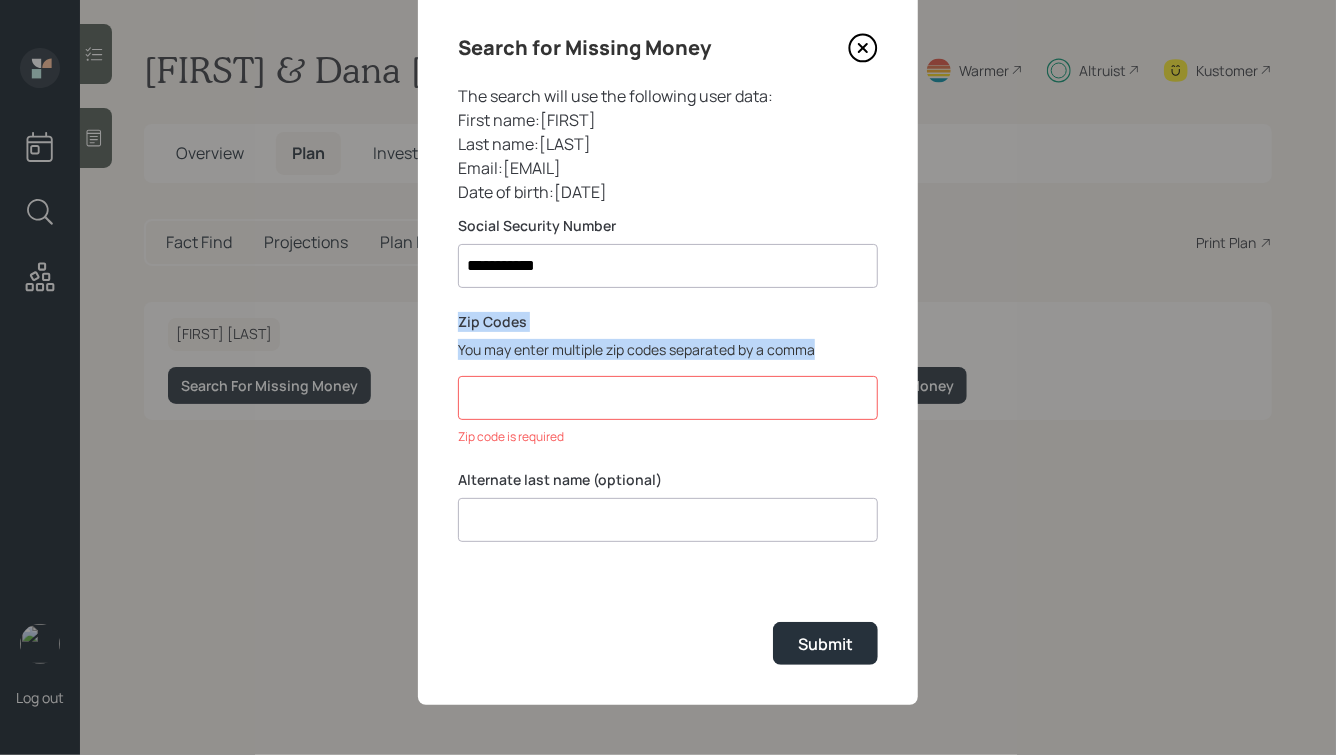drag, startPoint x: 458, startPoint y: 318, endPoint x: 837, endPoint y: 345, distance: 379.9605 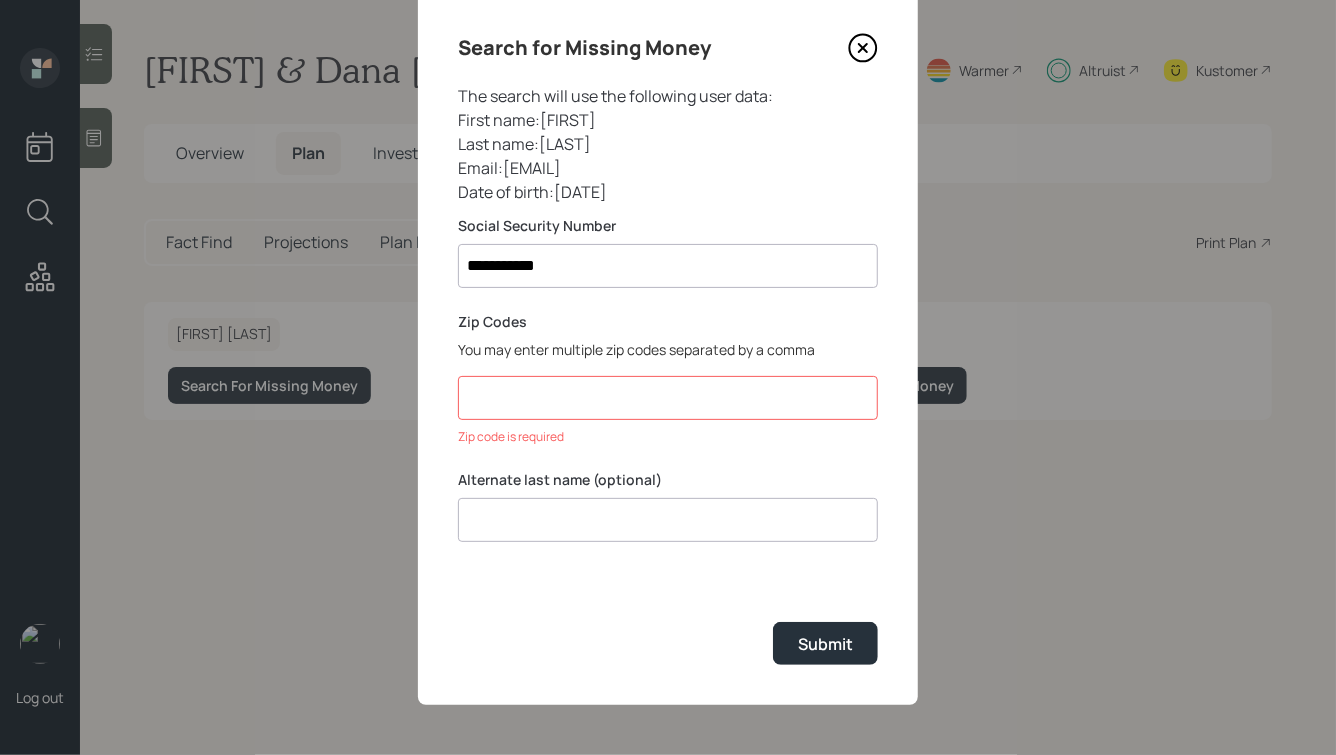 drag, startPoint x: 821, startPoint y: 354, endPoint x: 619, endPoint y: 156, distance: 282.85684 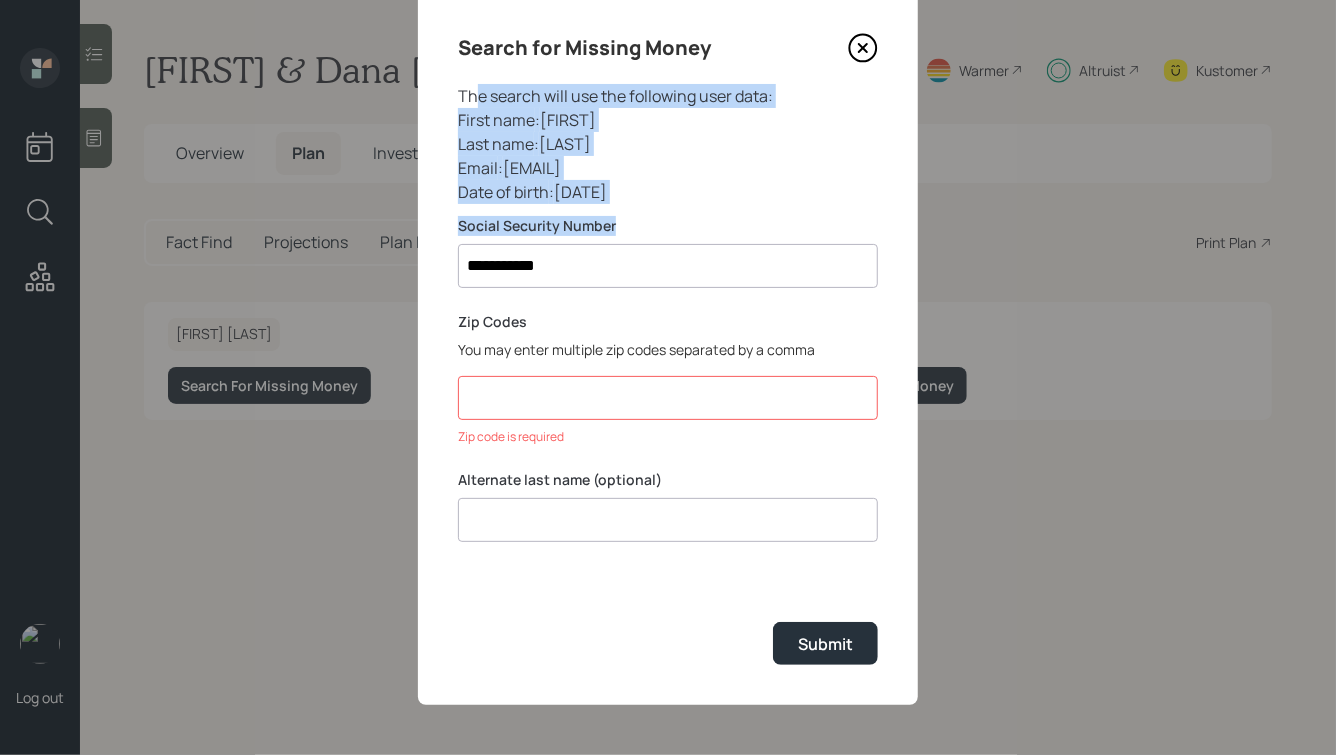 drag, startPoint x: 620, startPoint y: 228, endPoint x: 467, endPoint y: 98, distance: 200.77101 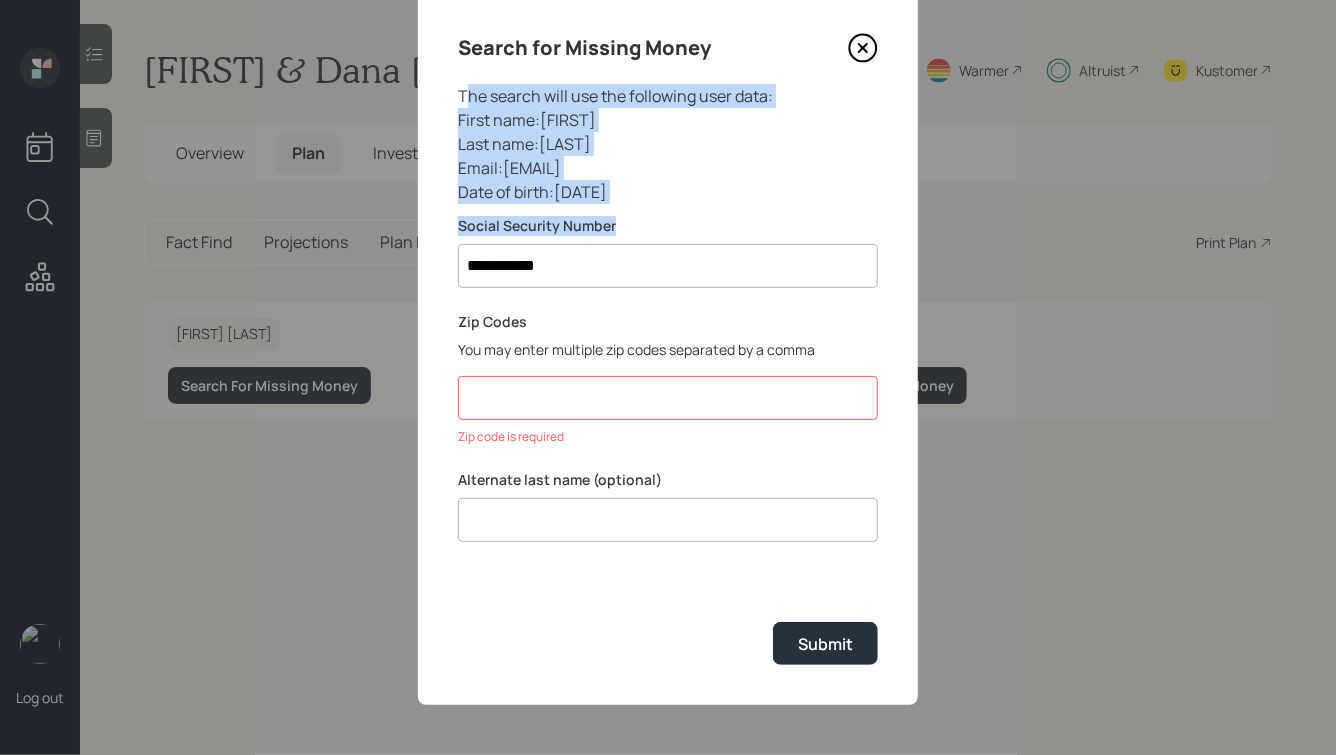 click on "The search will use the following user data:" at bounding box center (668, 96) 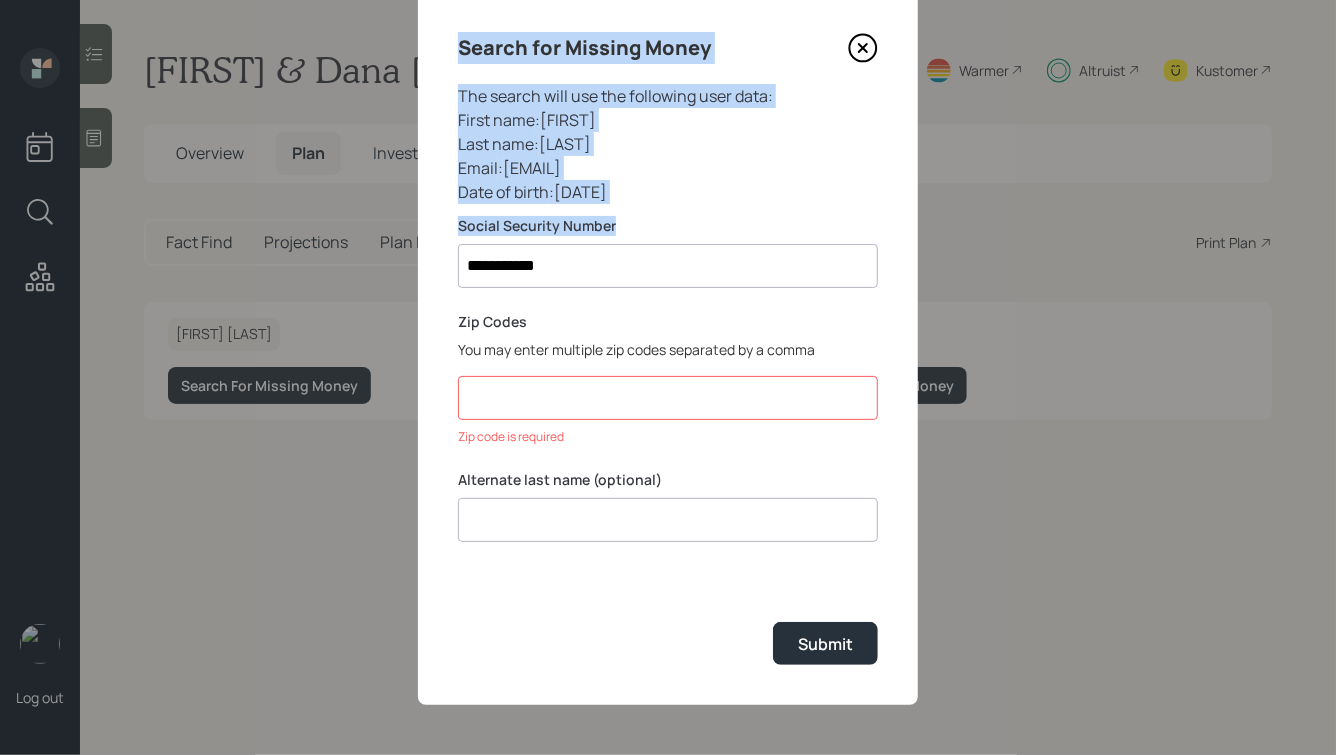 drag, startPoint x: 459, startPoint y: 44, endPoint x: 703, endPoint y: 265, distance: 329.20663 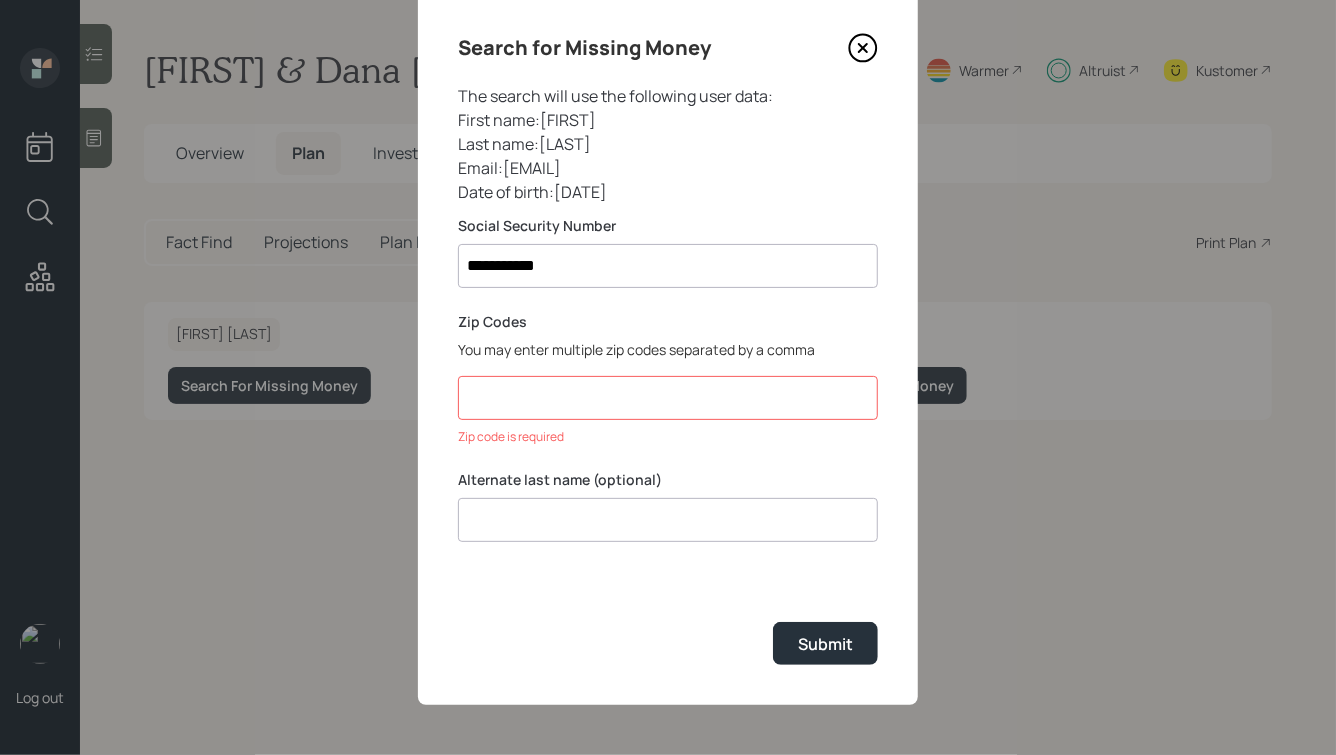 click on "Zip Codes You may enter multiple zip codes separated by a comma Zip code is required" at bounding box center (668, 379) 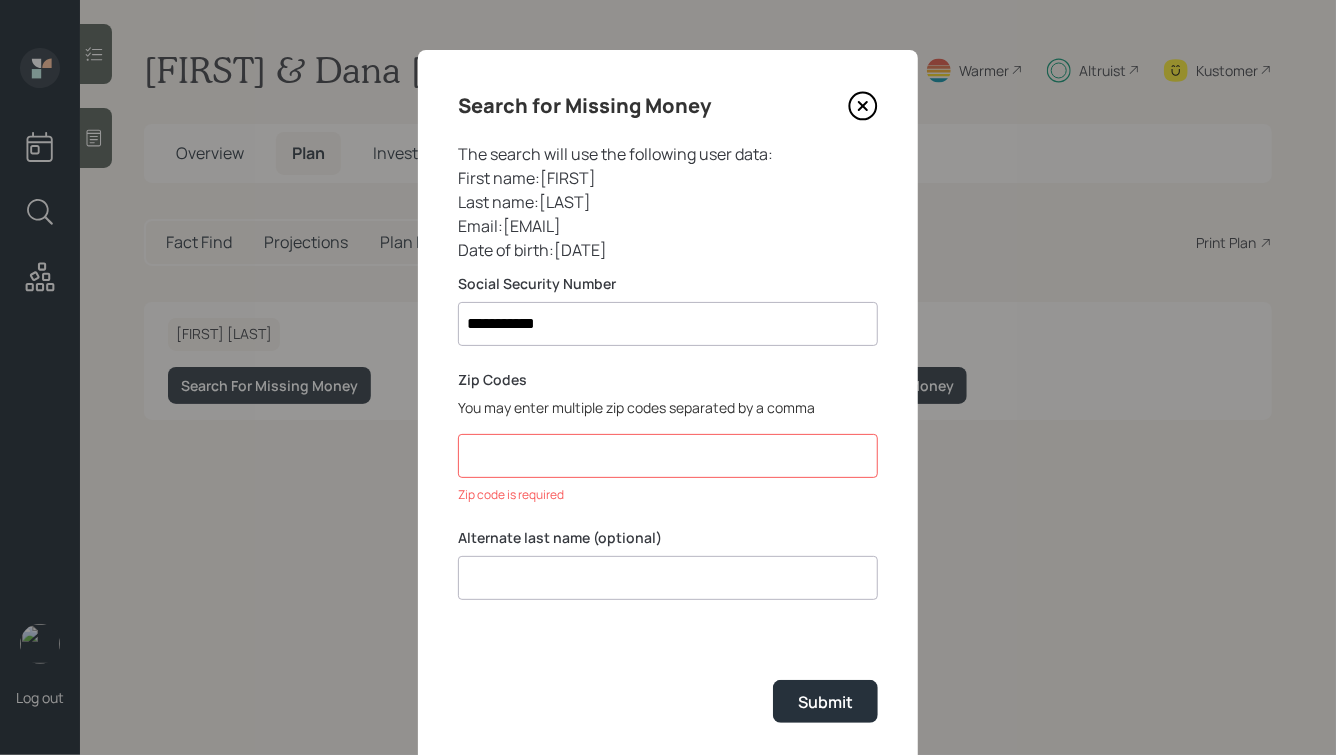 click 